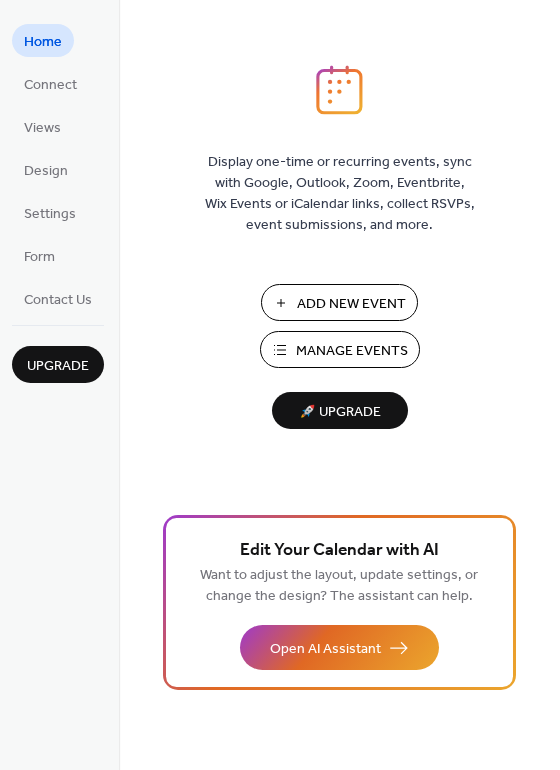 scroll, scrollTop: 0, scrollLeft: 0, axis: both 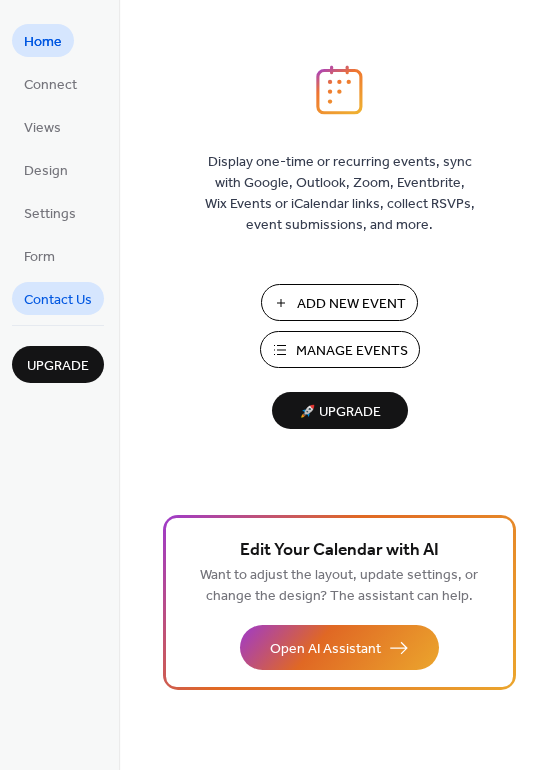 click on "Contact Us" at bounding box center [58, 298] 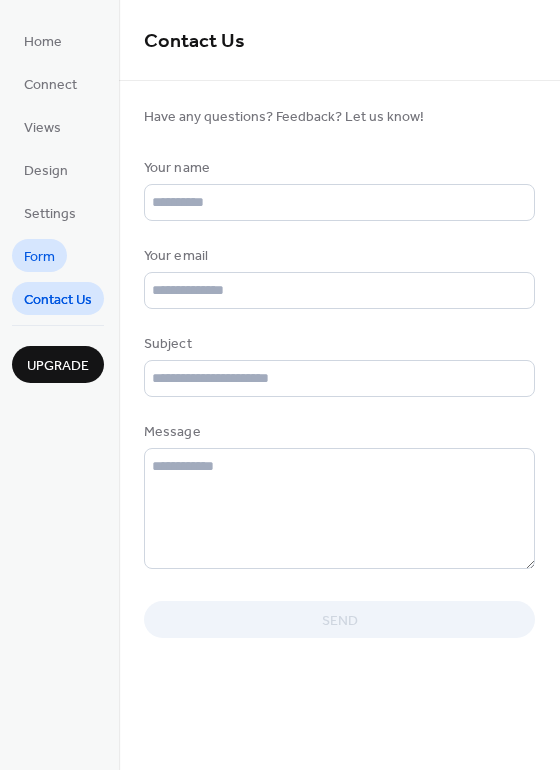 click on "Form" at bounding box center [39, 257] 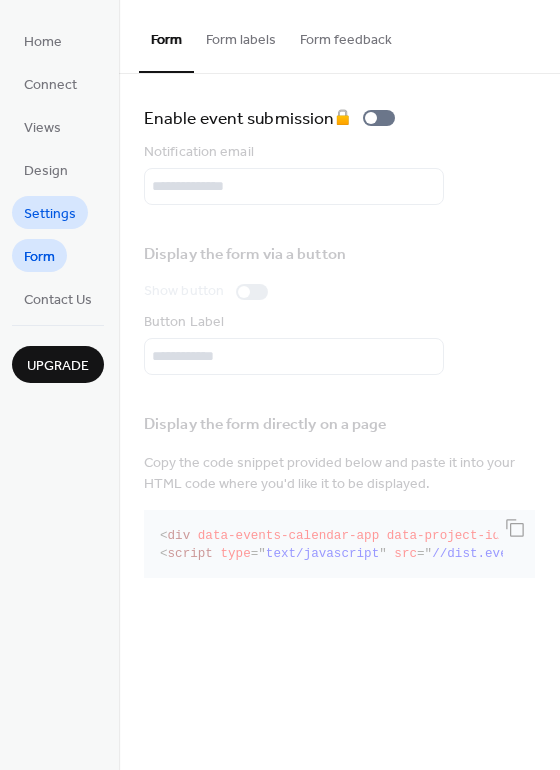 click on "Settings" at bounding box center (50, 214) 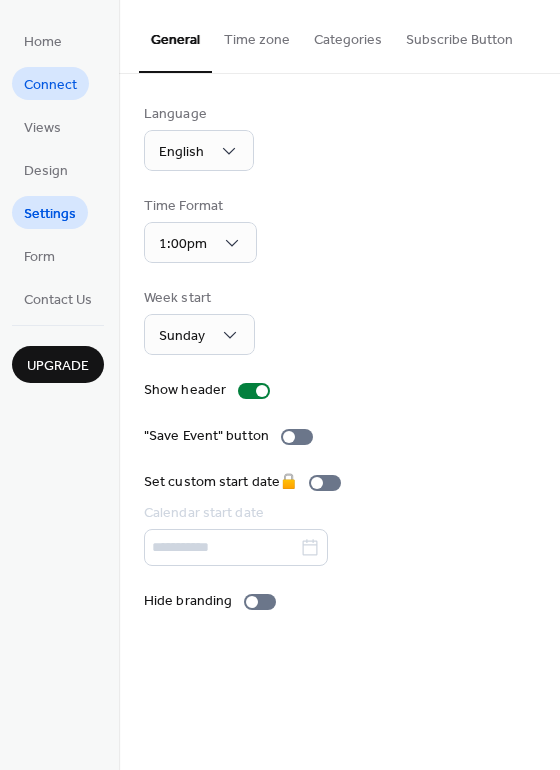 click on "Connect" at bounding box center (50, 85) 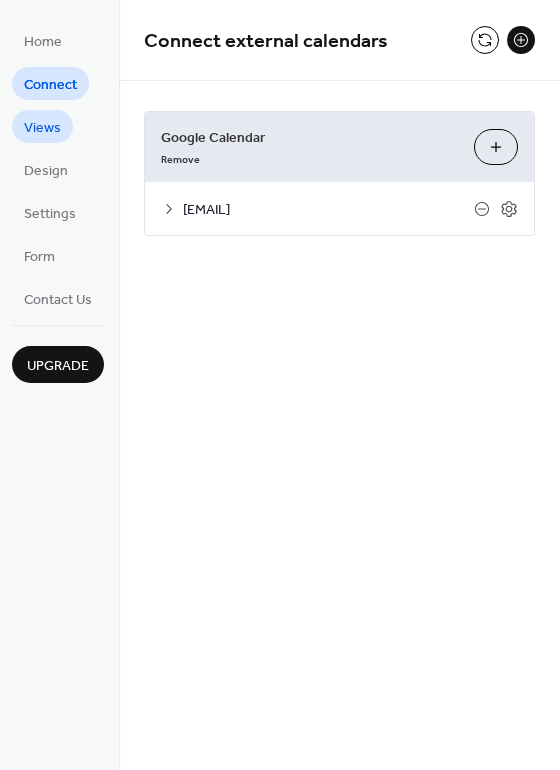 click on "Views" at bounding box center [42, 128] 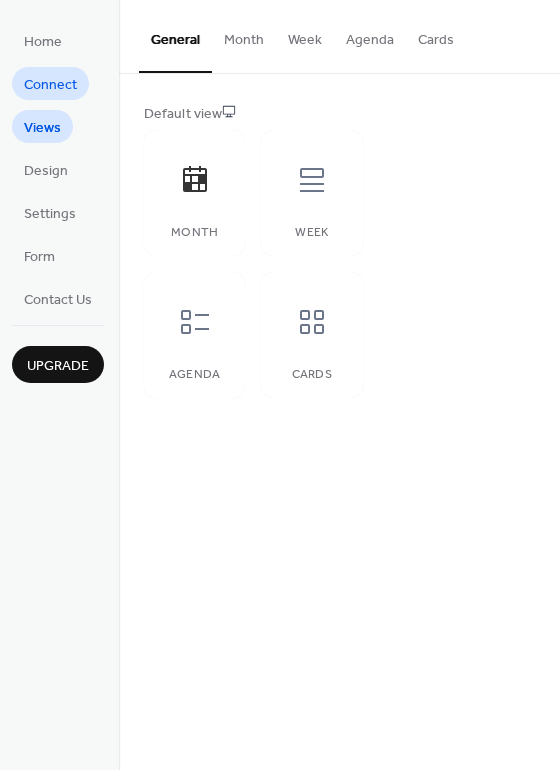 click on "Connect" at bounding box center (50, 85) 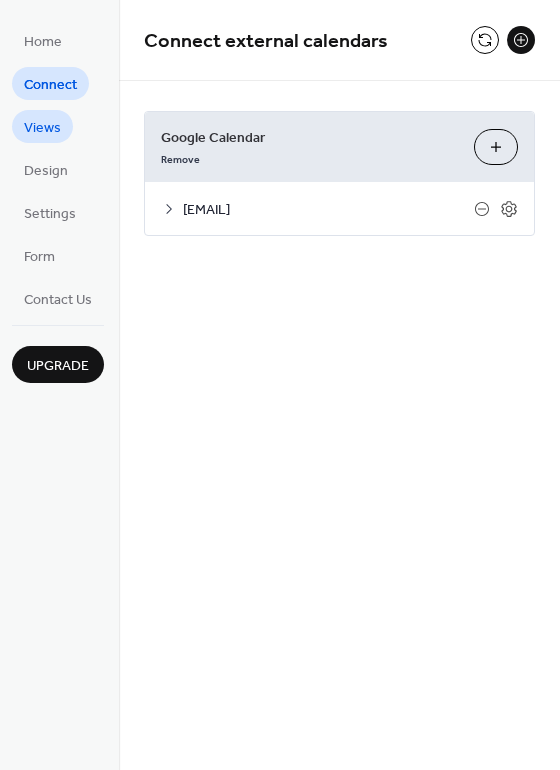 click on "Views" at bounding box center [42, 126] 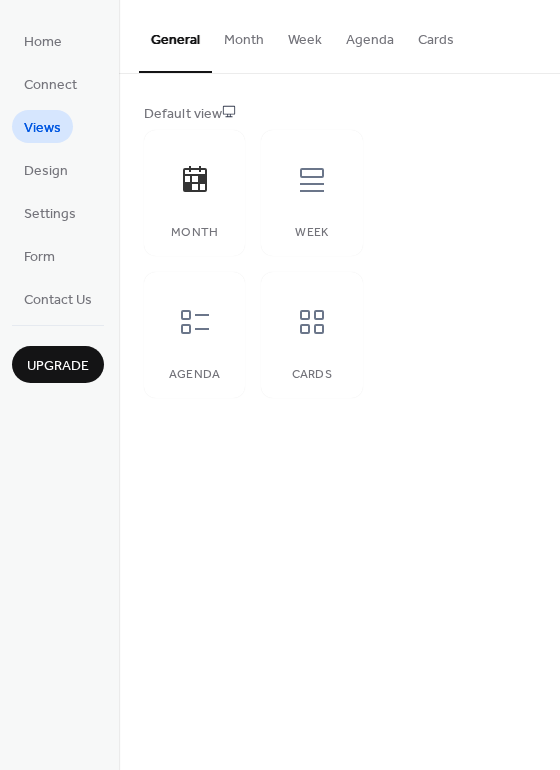 click on "Week" at bounding box center (305, 35) 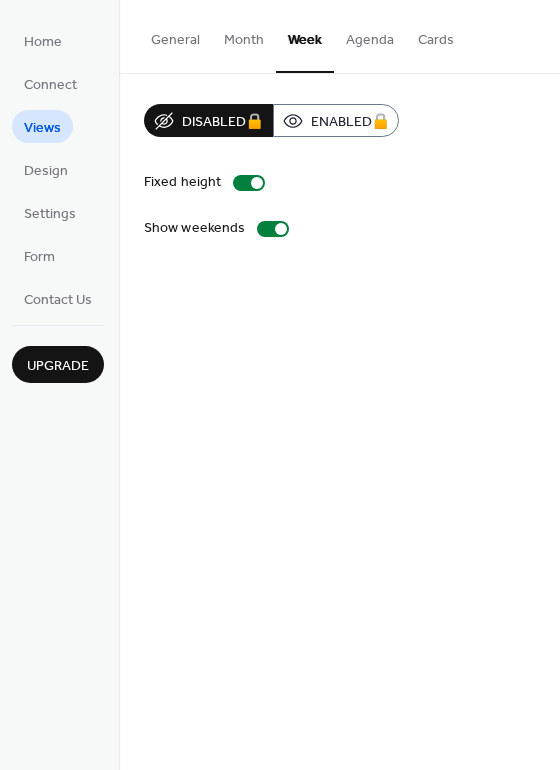 click on "Home Connect Views Design Settings Form Contact Us" at bounding box center [58, 169] 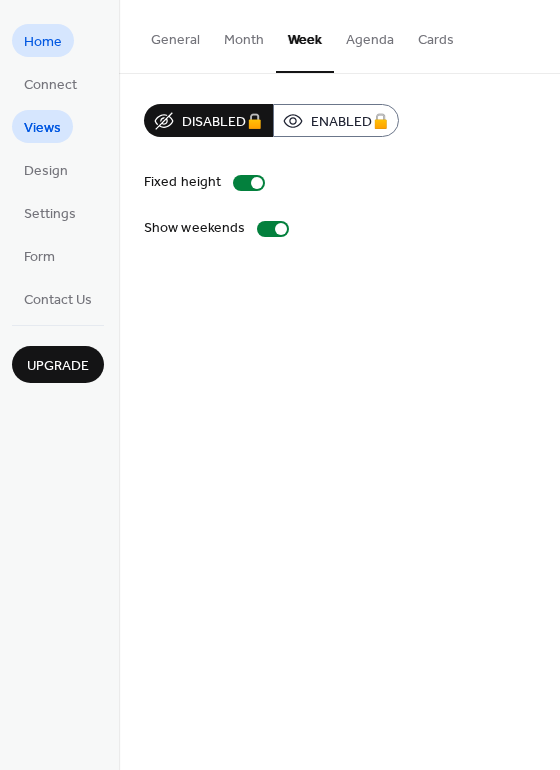 click on "Home" at bounding box center (43, 42) 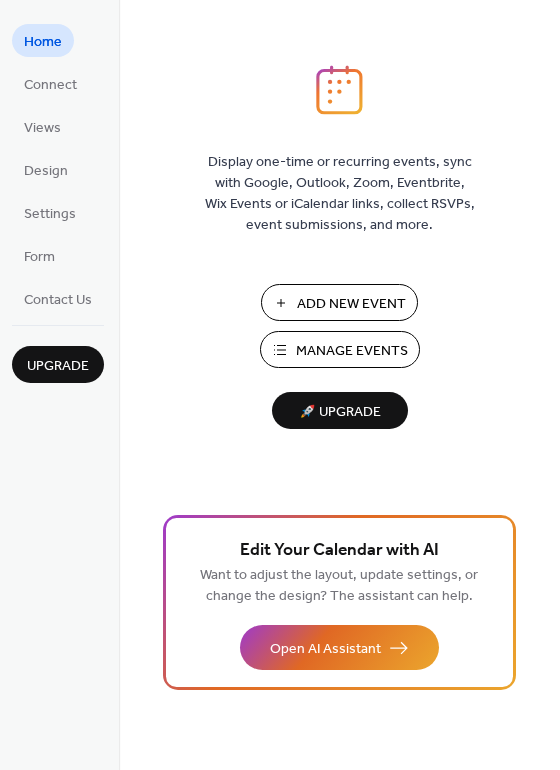click on "Manage Events" at bounding box center (352, 351) 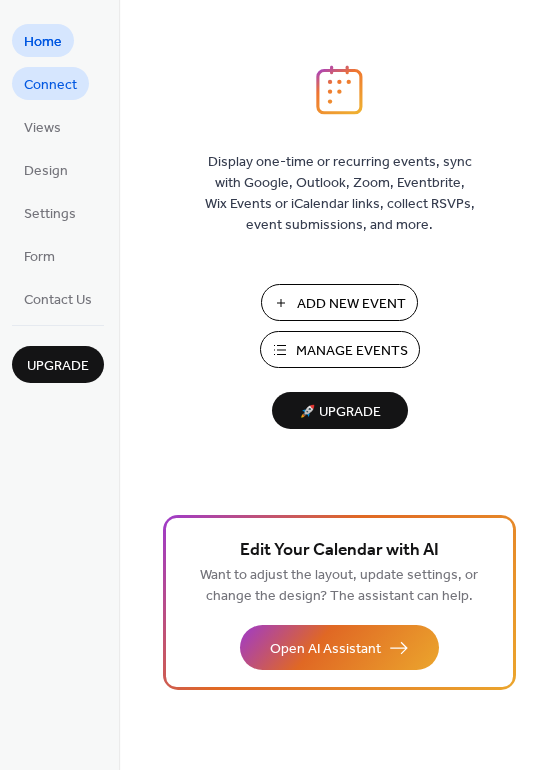 click on "Connect" at bounding box center [50, 85] 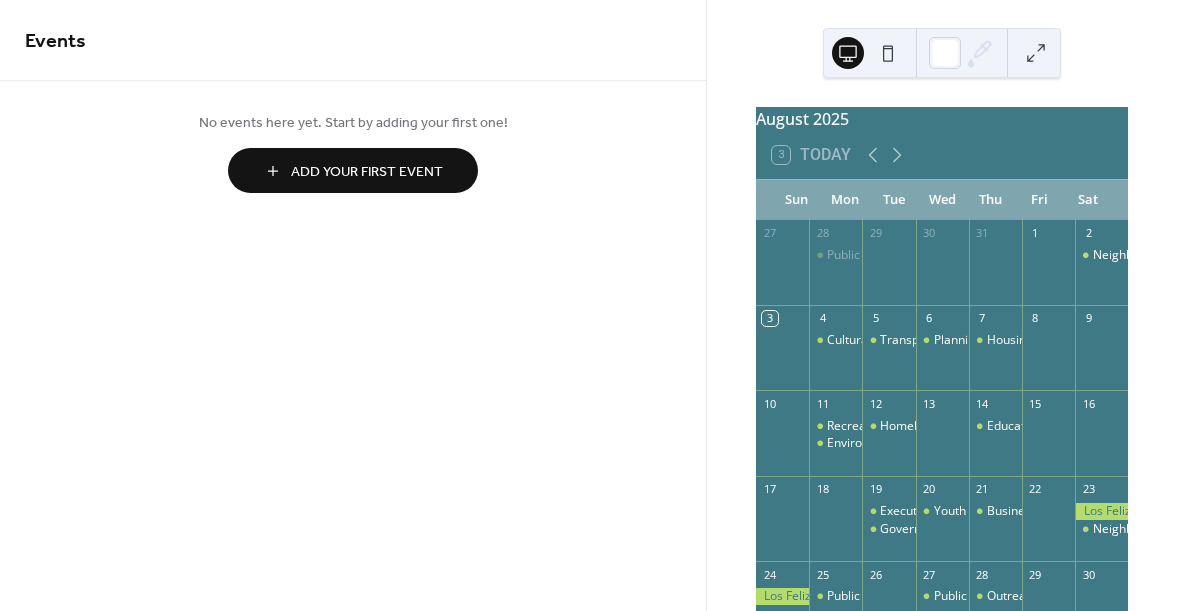 scroll, scrollTop: 0, scrollLeft: 0, axis: both 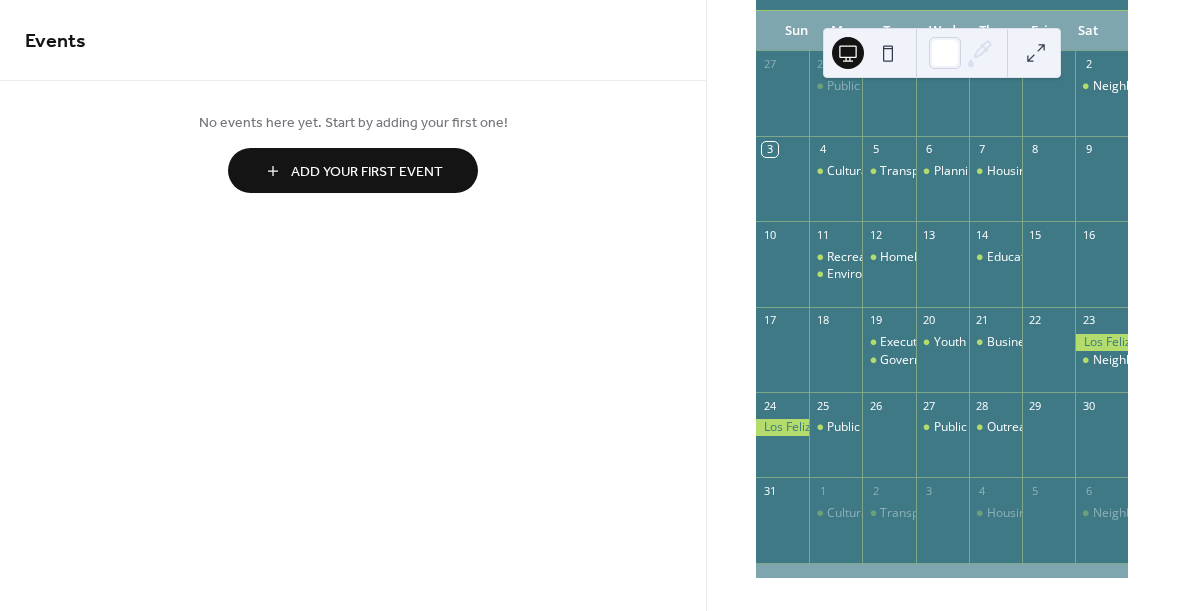 click on "Transportation & Mobility Committee Meeting" at bounding box center [888, 530] 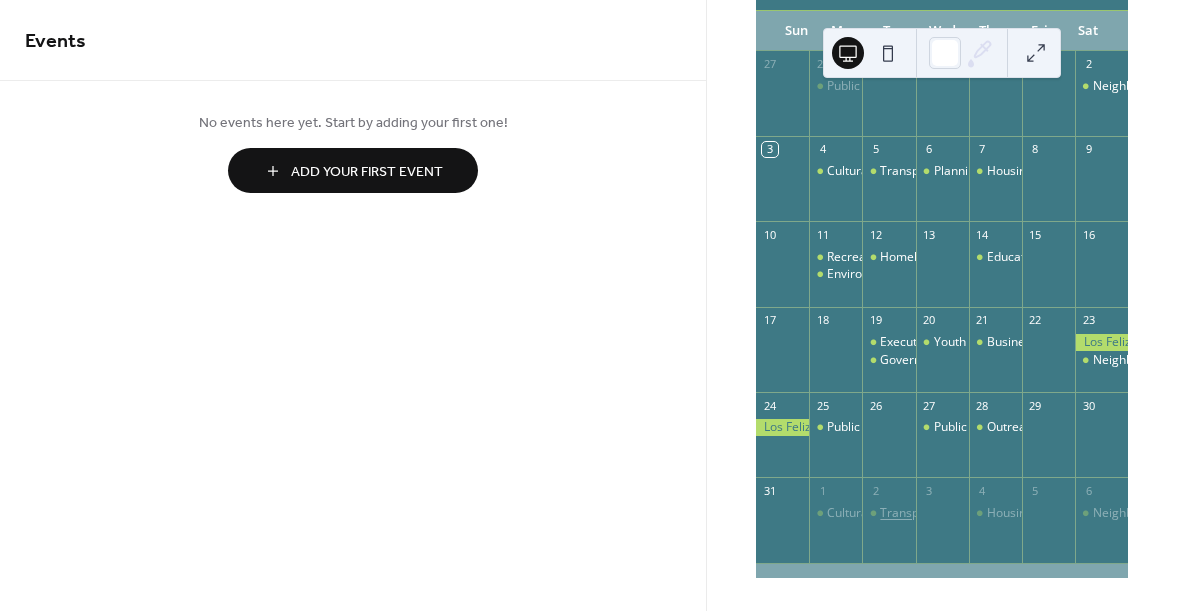 click on "Transportation & Mobility Committee Meeting" at bounding box center (1008, 513) 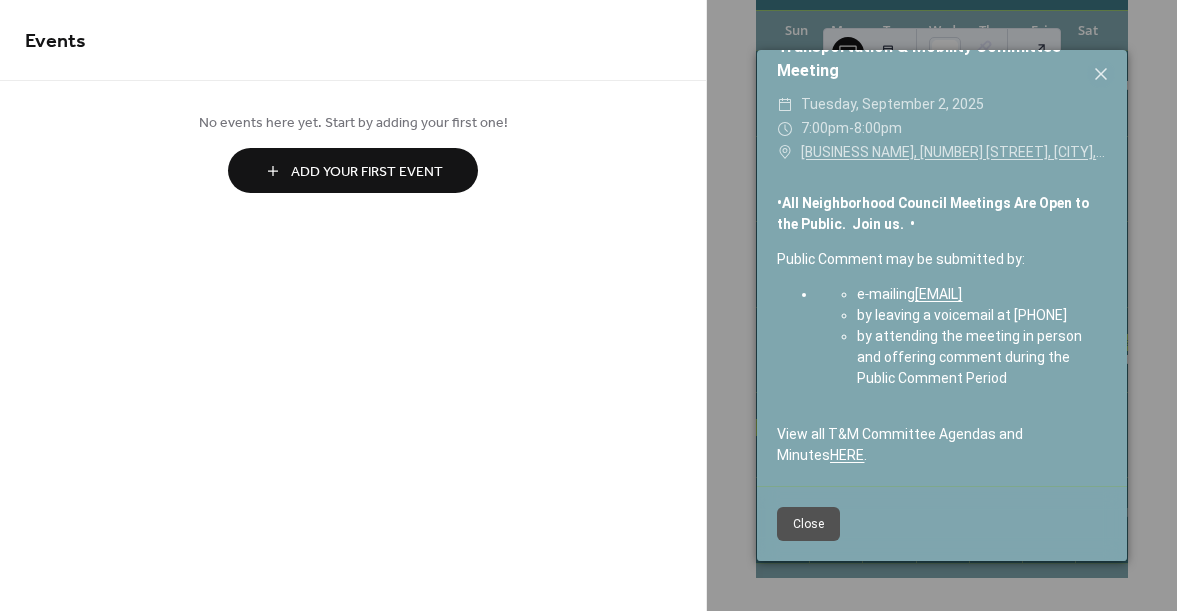 scroll, scrollTop: 0, scrollLeft: 0, axis: both 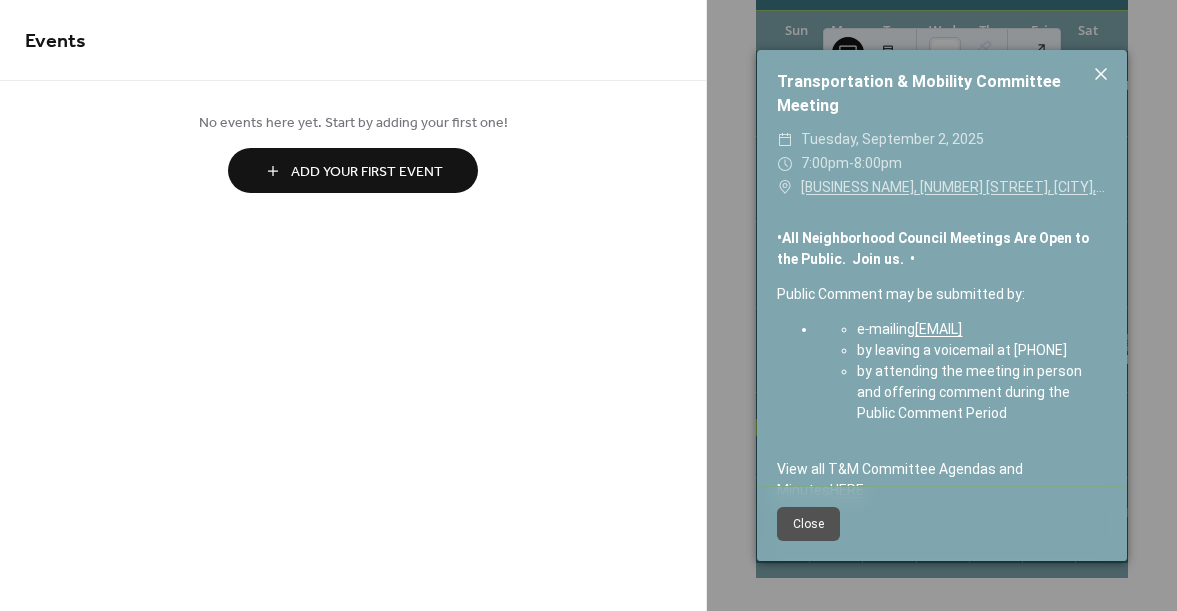 click 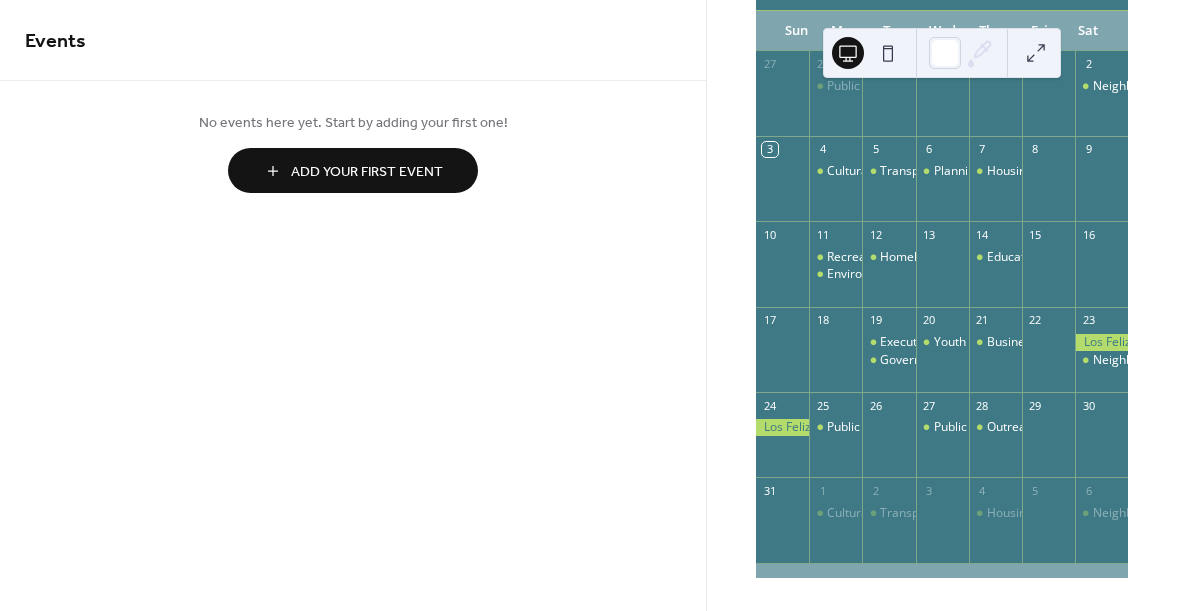 click at bounding box center (1036, 53) 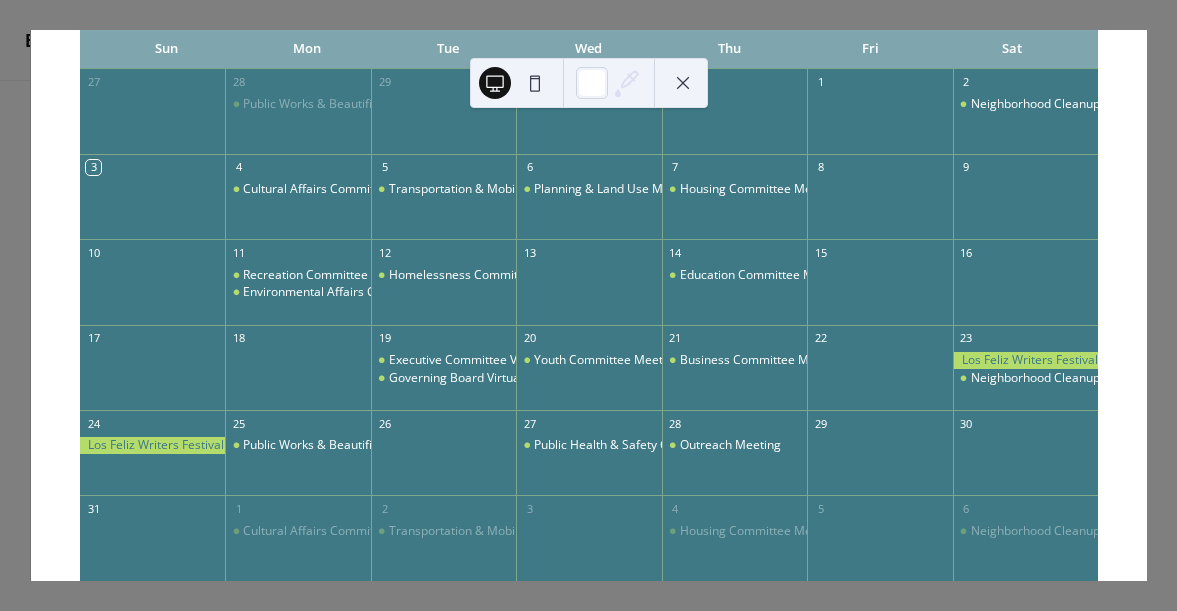 scroll, scrollTop: 145, scrollLeft: 0, axis: vertical 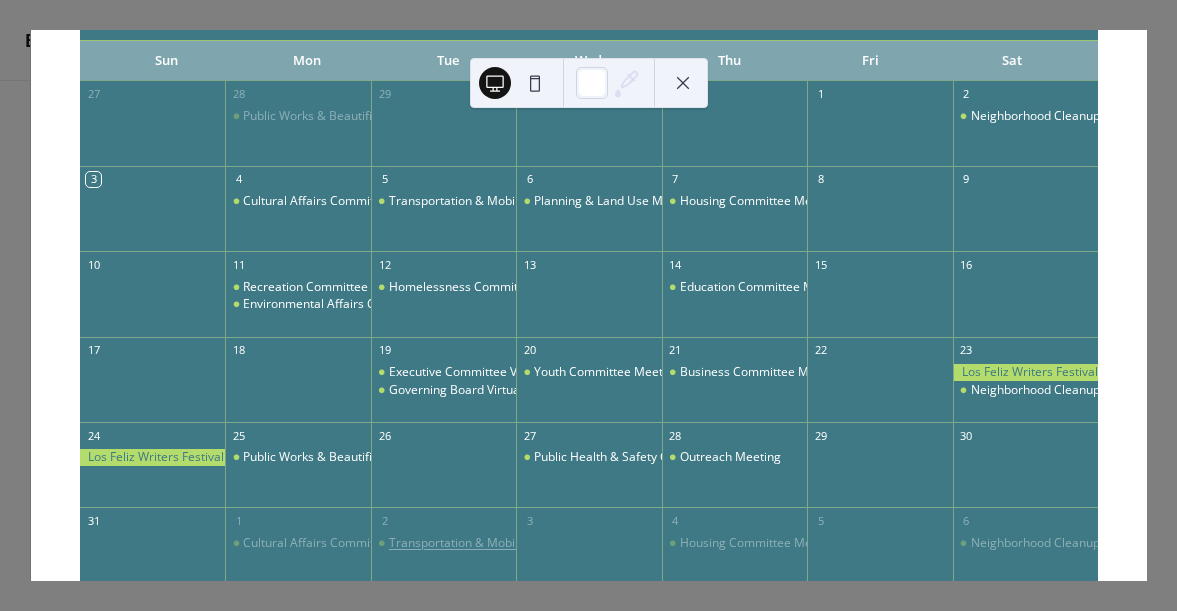 click on "Transportation & Mobility Committee Meeting" at bounding box center (517, 543) 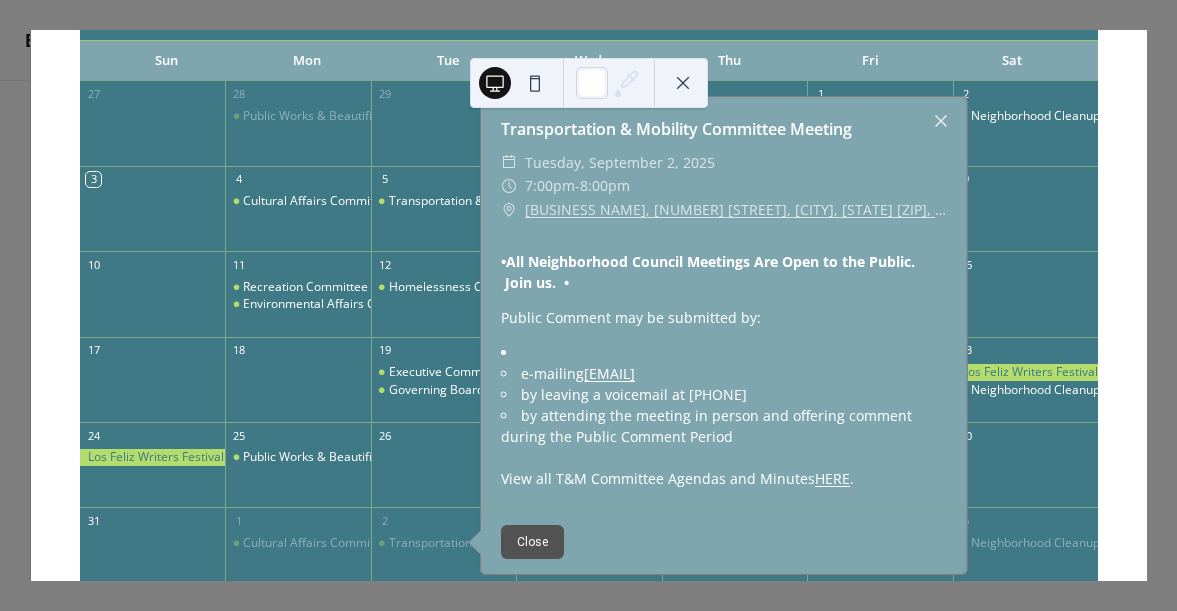 scroll, scrollTop: 205, scrollLeft: 0, axis: vertical 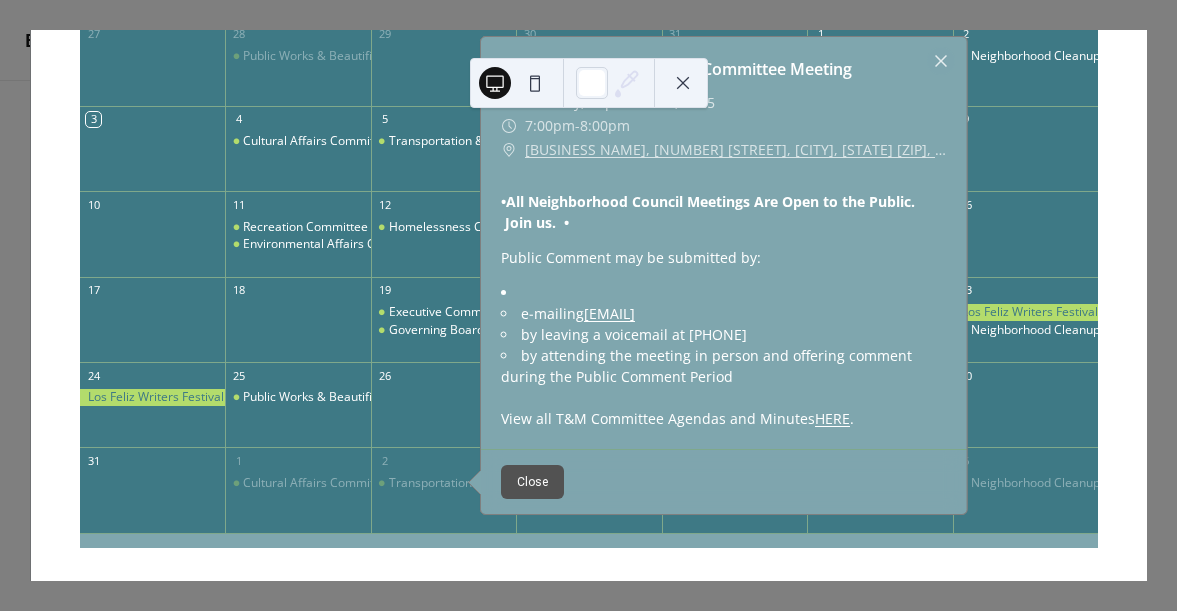 click on "•   All Neighborhood Council Meetings Are Open to the Public. Join us. •  Public Comment may be submitted by: e‑mailing  info@losfeliznc.org by leaving a voicemail at (213) 973‑9758 by attending the meeting in person and offering comment during the Public Comment Period View all T&M Committee Agendas and Minutes  HERE ." at bounding box center (724, 303) 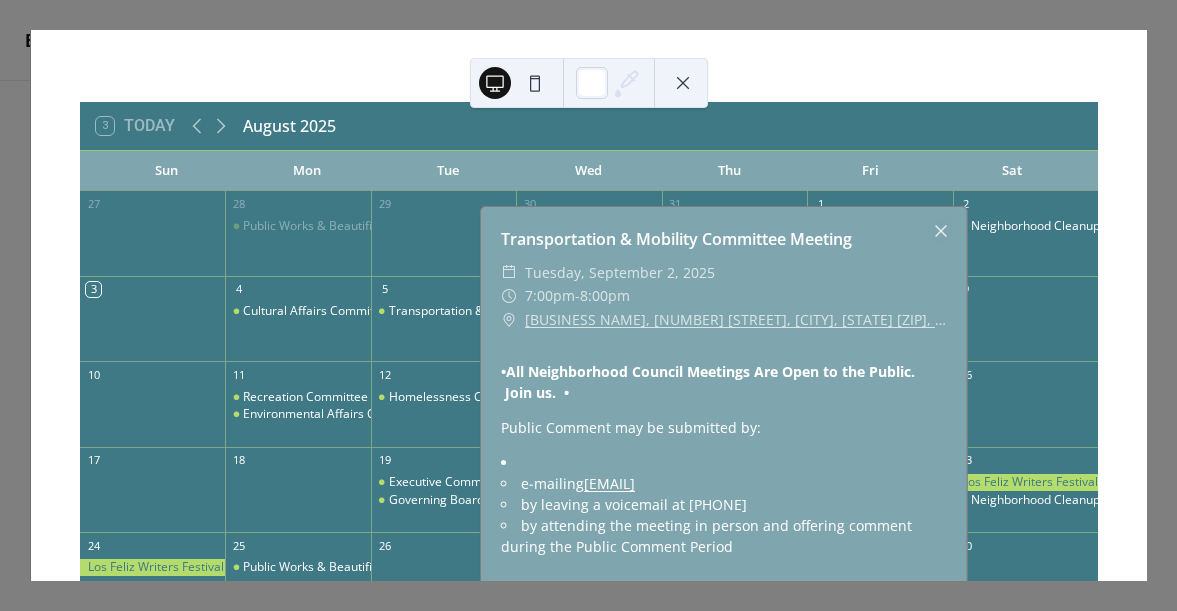 scroll, scrollTop: 0, scrollLeft: 0, axis: both 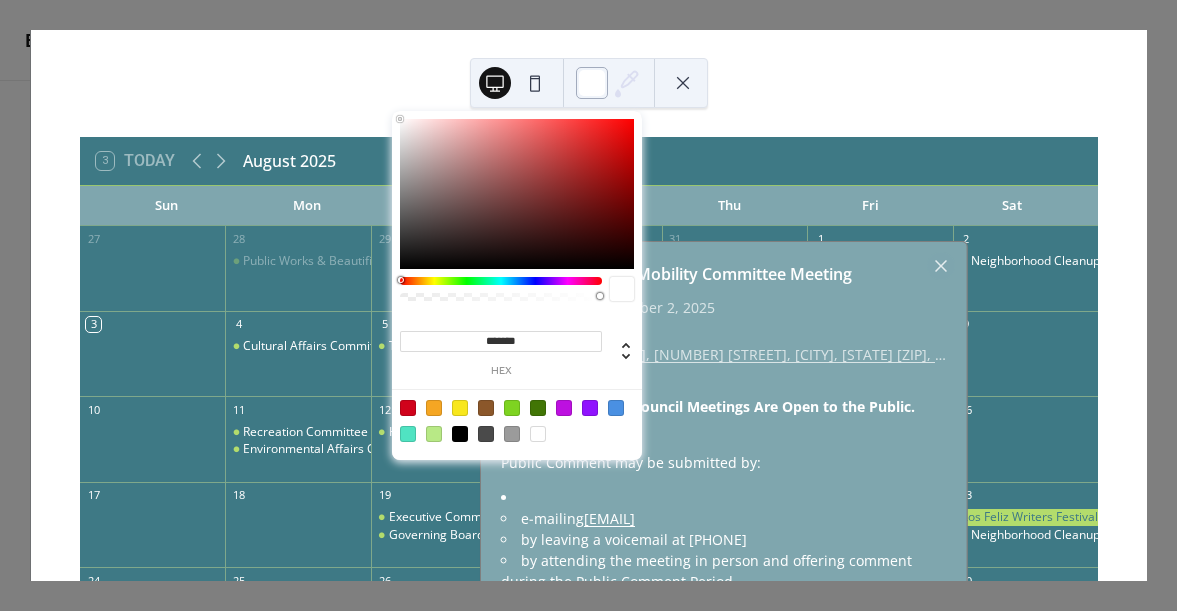 click at bounding box center (592, 83) 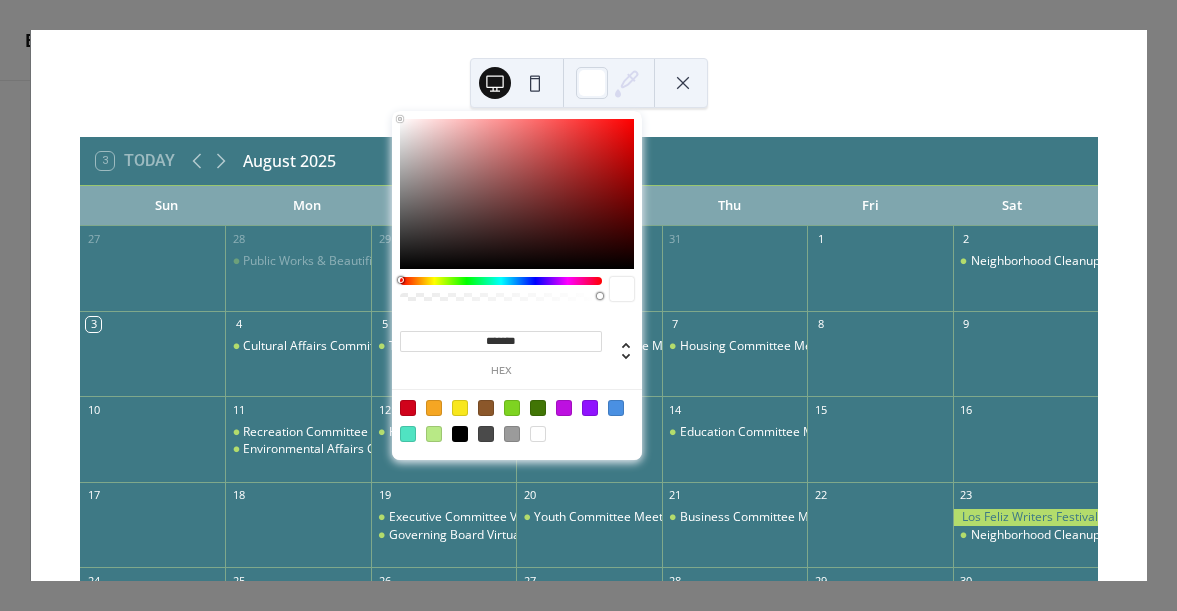 click 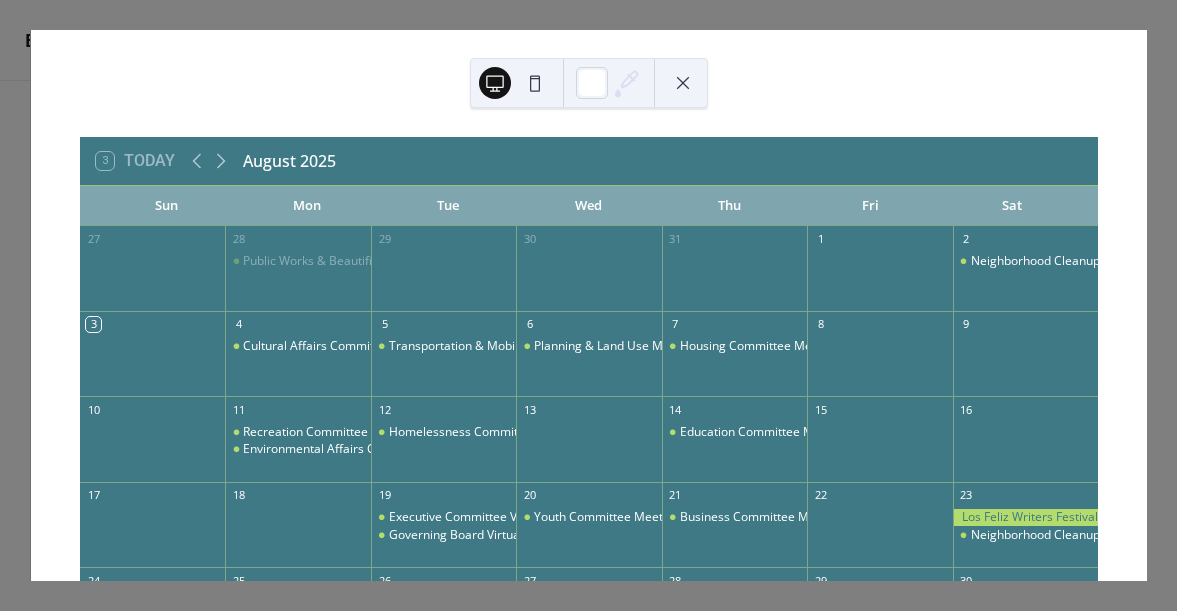 click at bounding box center [683, 83] 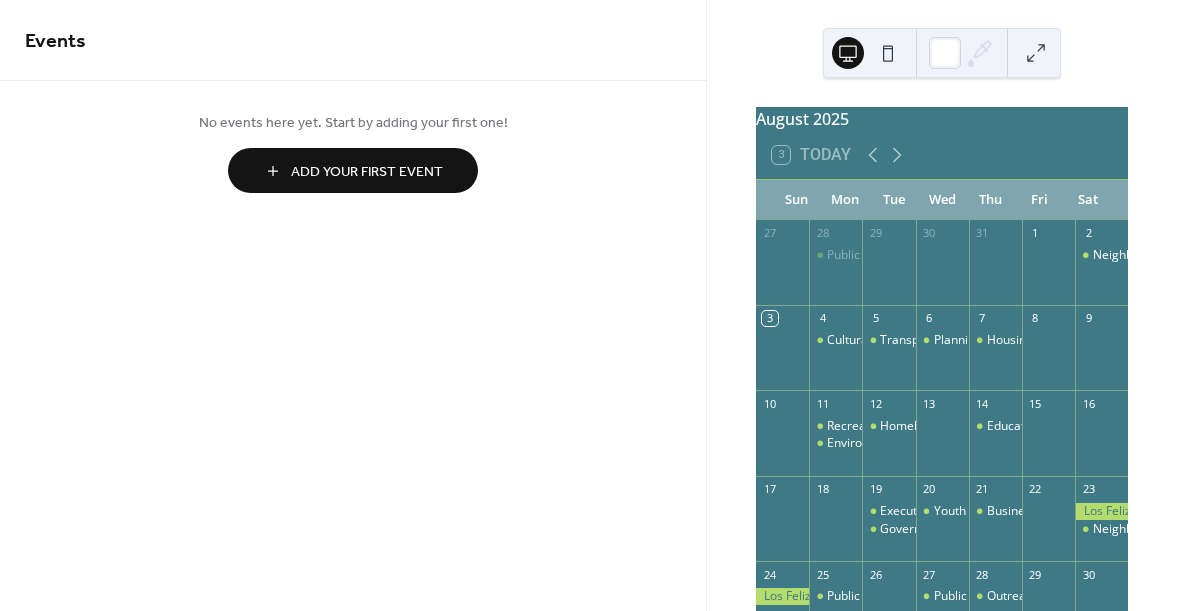 click on "Events No events here yet. Start by adding your first one! Add Your First Event Cancel" at bounding box center [353, 305] 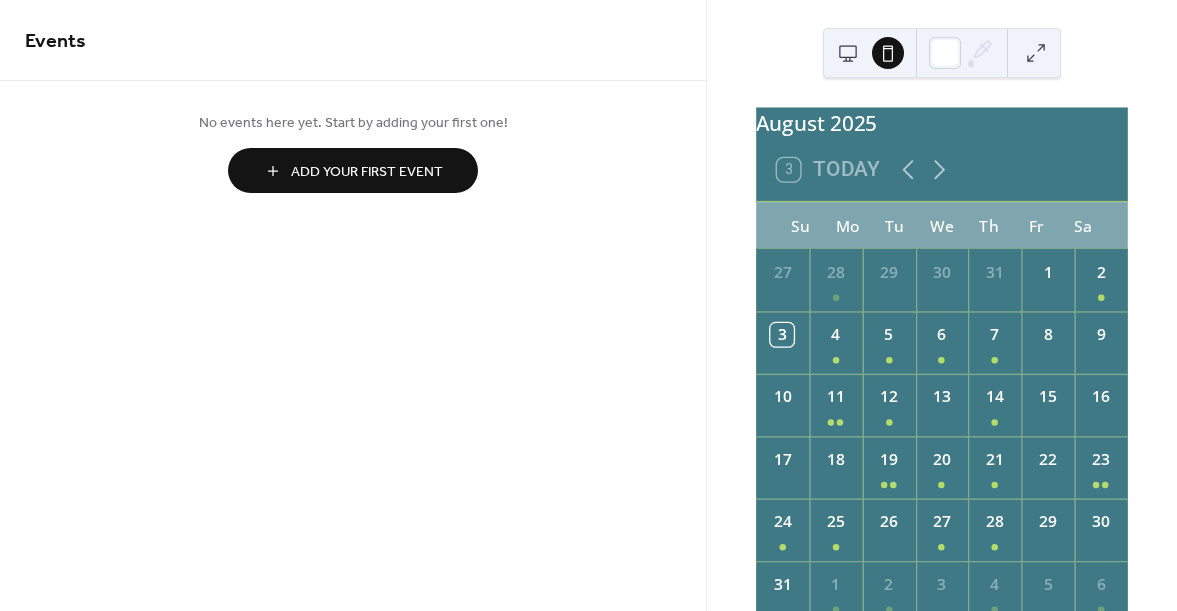 click at bounding box center [848, 53] 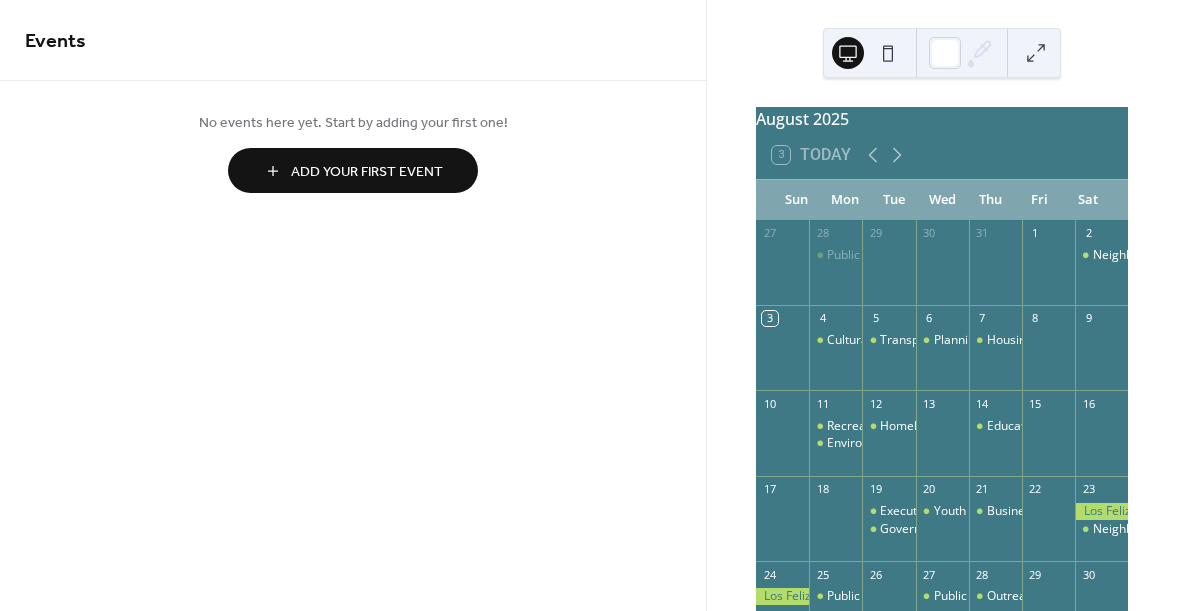 scroll, scrollTop: 0, scrollLeft: 0, axis: both 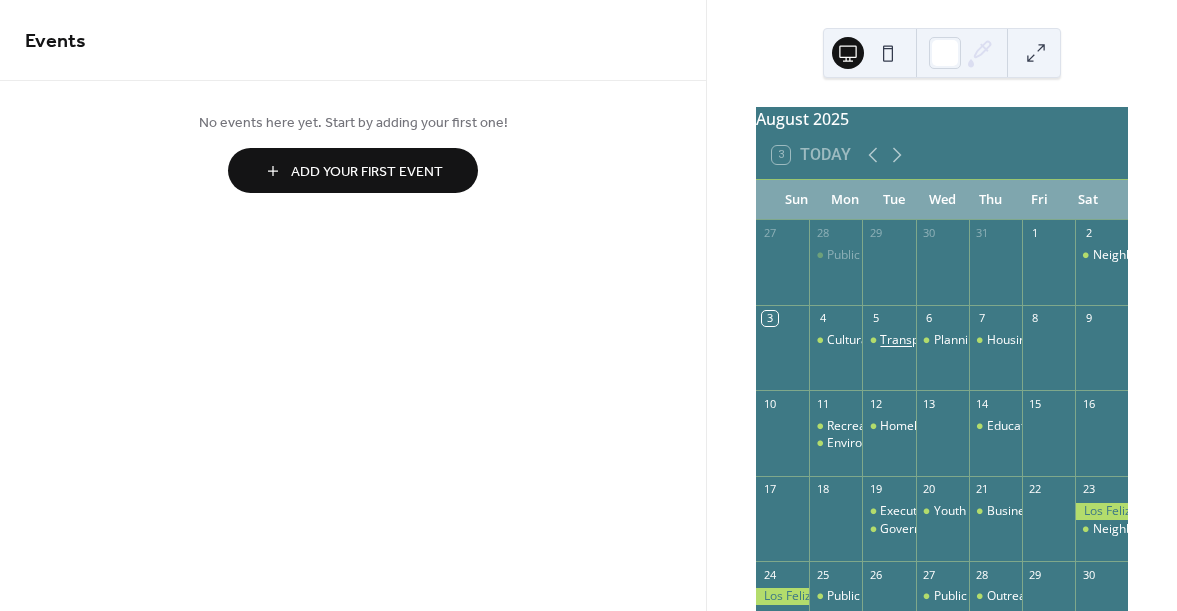 click on "Transportation & Mobility Committee Meeting" at bounding box center [1008, 340] 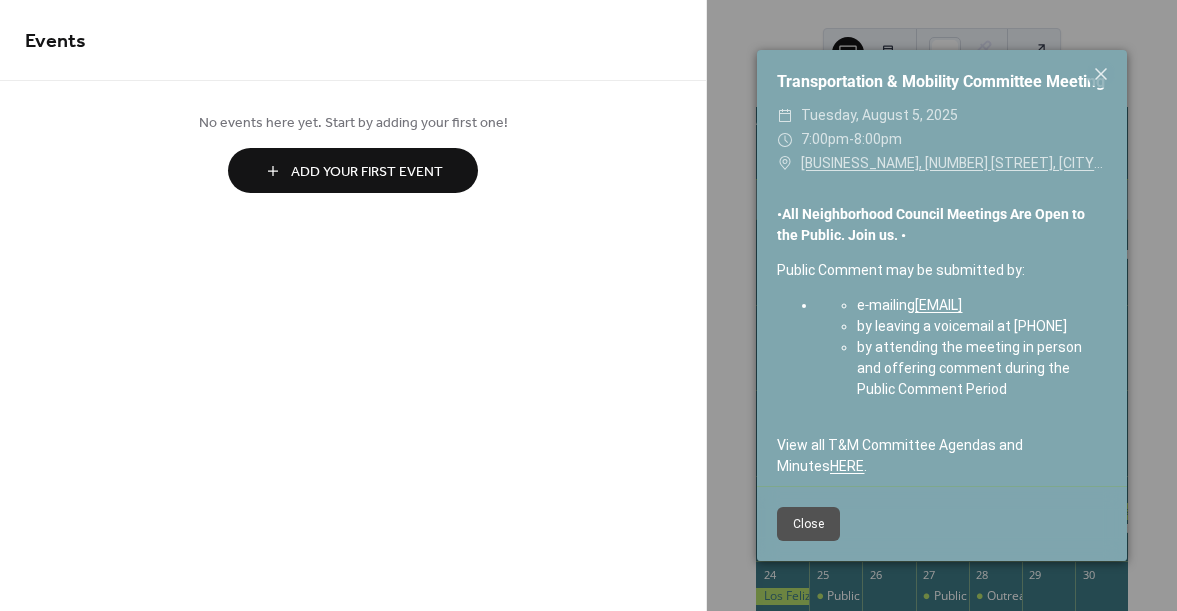 click on "7:00pm" at bounding box center (825, 139) 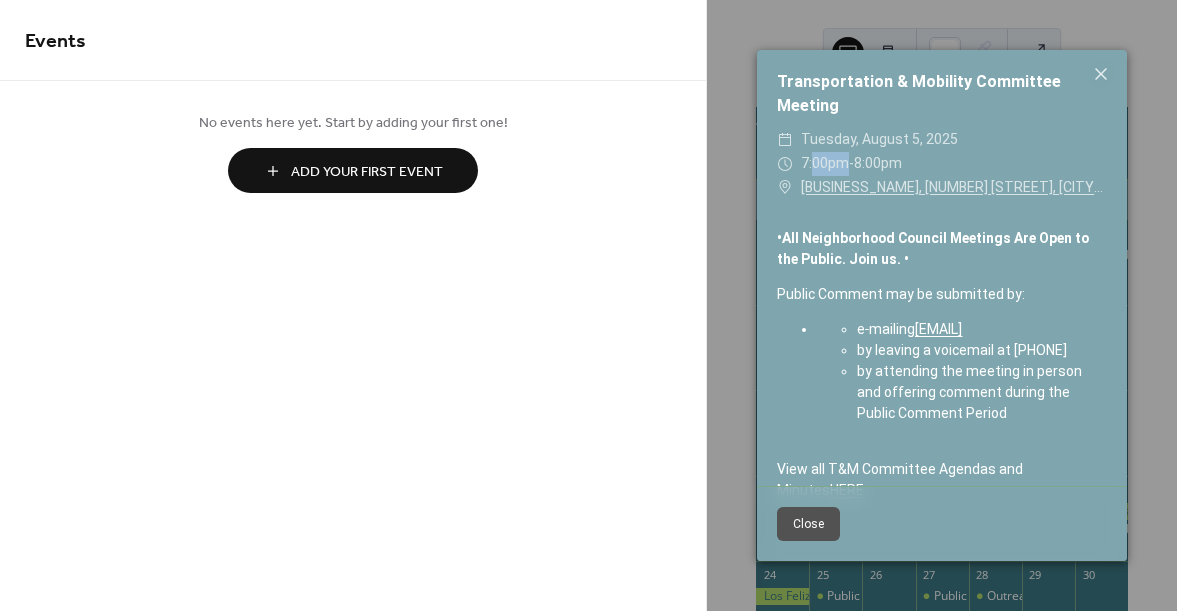 click on "7:00pm" at bounding box center (825, 163) 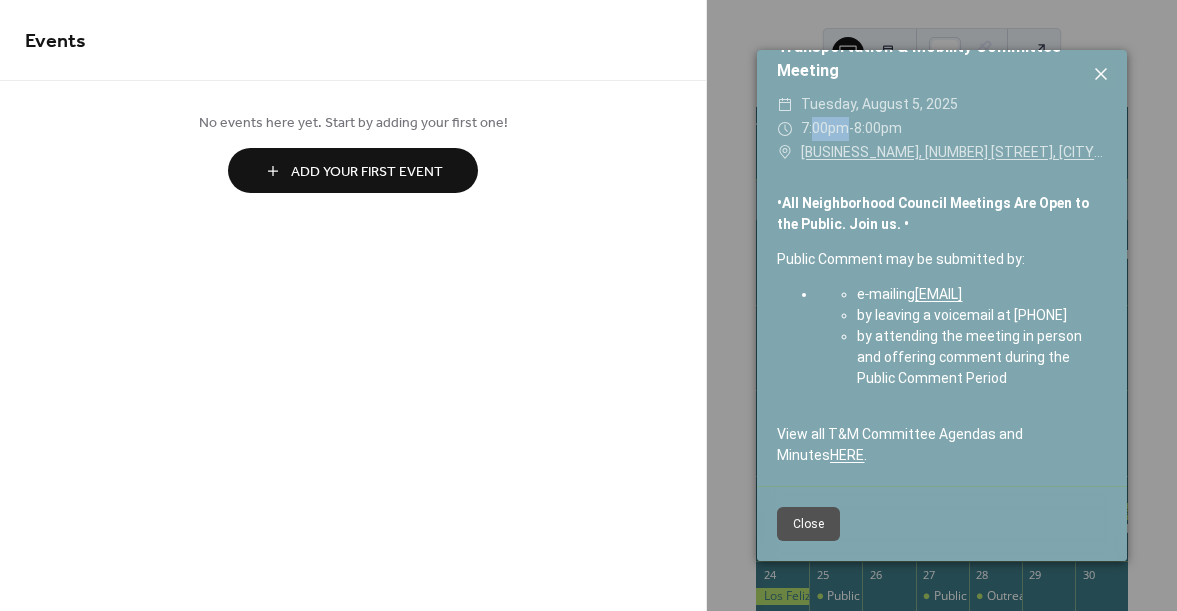 click 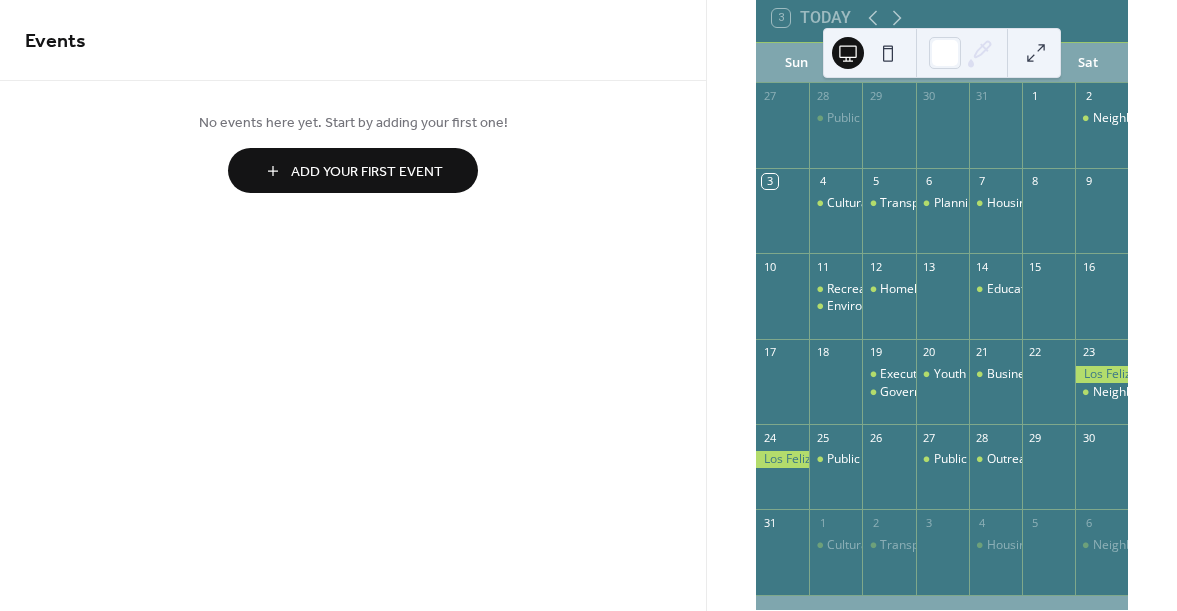 scroll, scrollTop: 165, scrollLeft: 0, axis: vertical 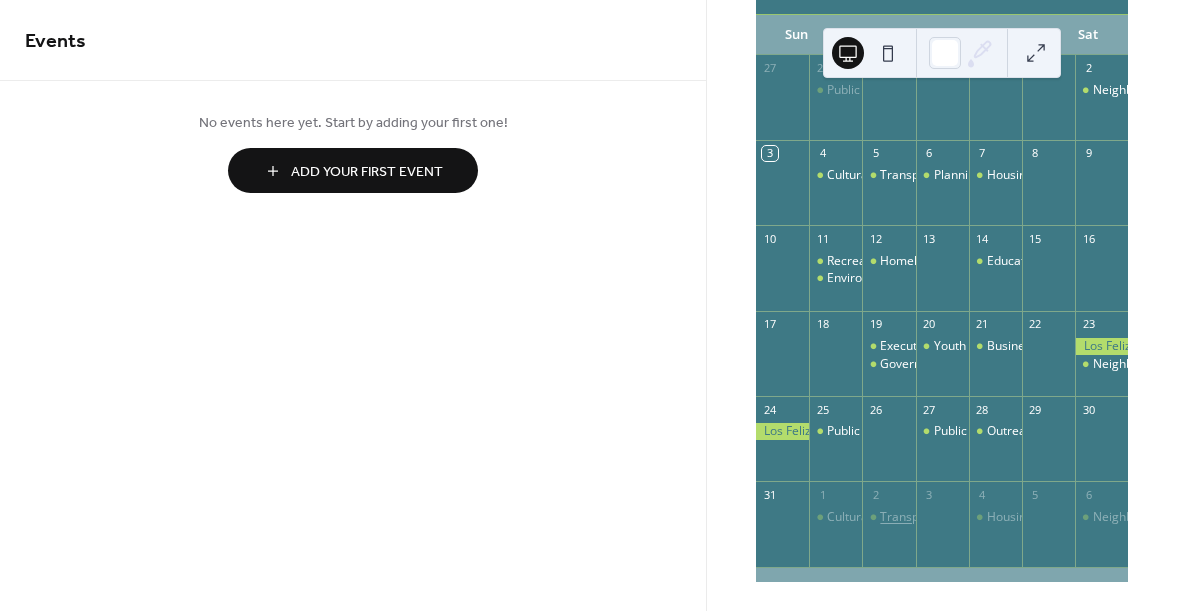 click on "Transportation & Mobility Committee Meeting" at bounding box center (1008, 517) 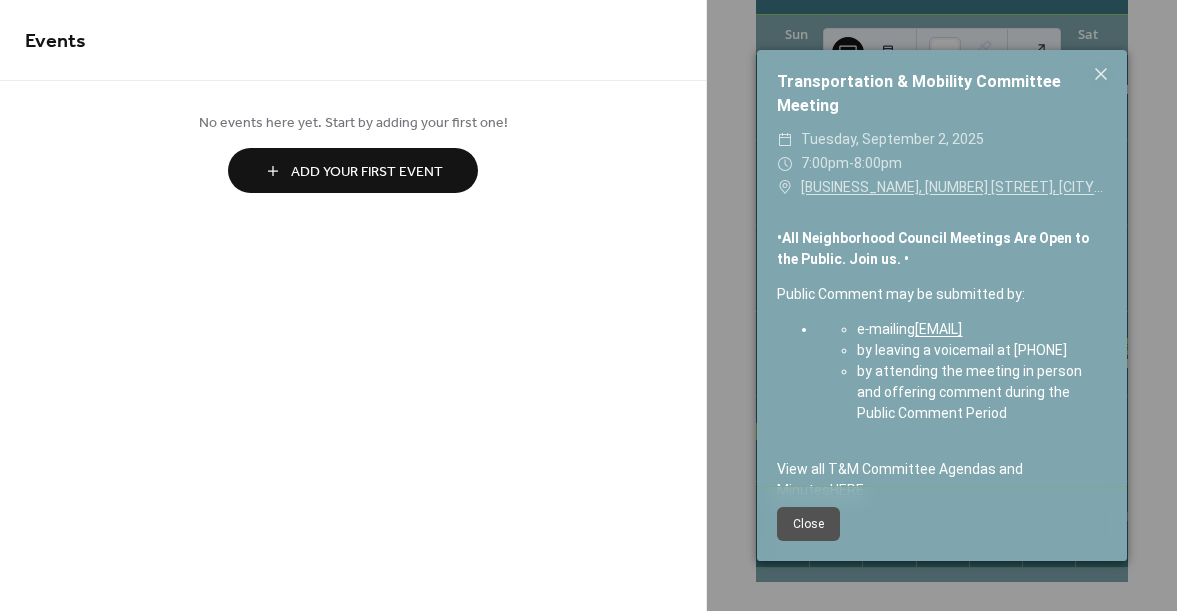 click on "8:00pm" at bounding box center [878, 163] 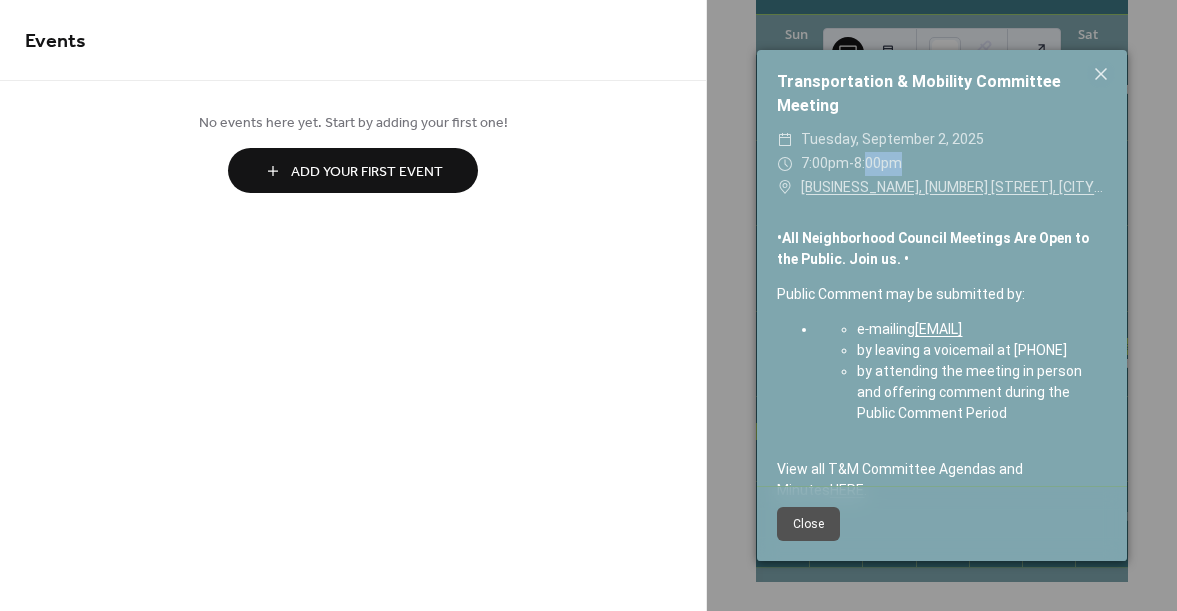 scroll, scrollTop: 56, scrollLeft: 0, axis: vertical 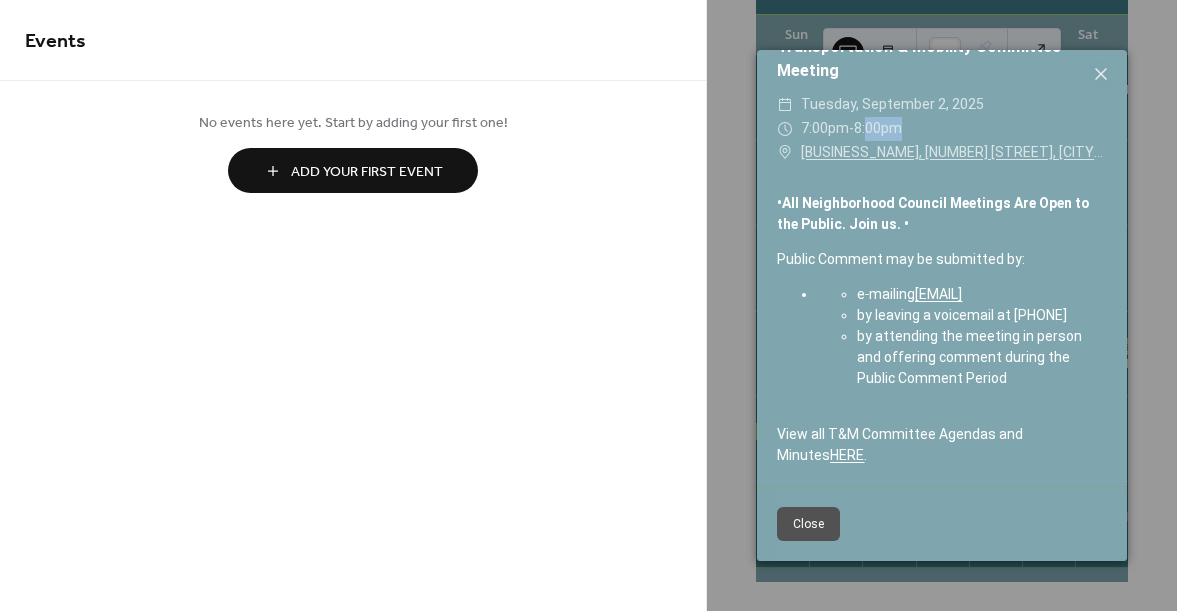 click on "Close" at bounding box center [808, 524] 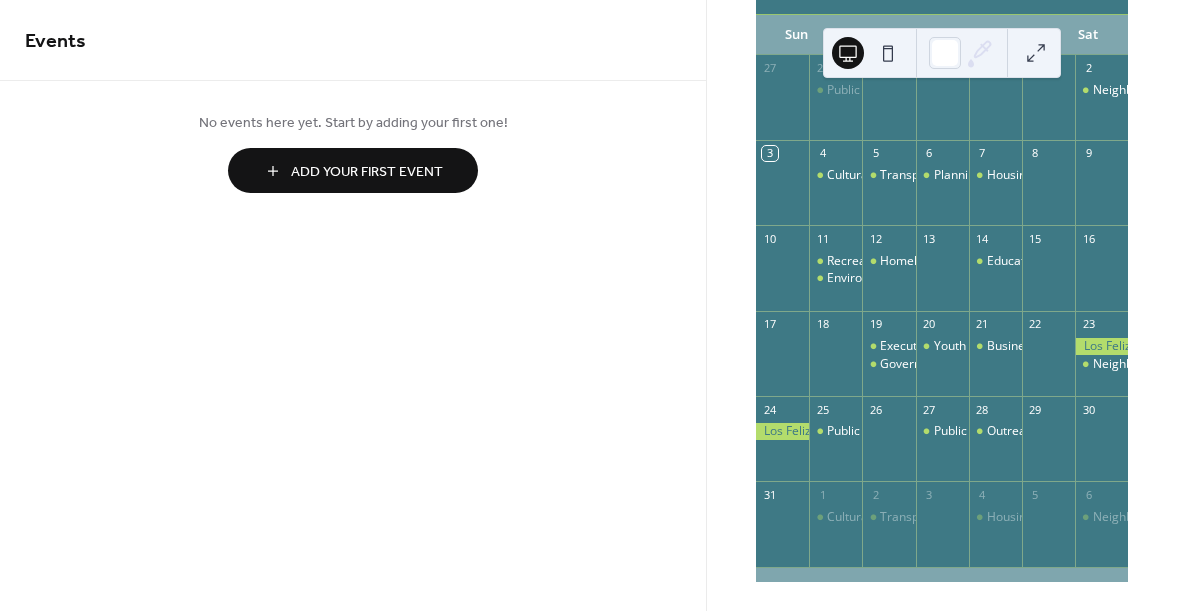 click on "Events" at bounding box center (55, 41) 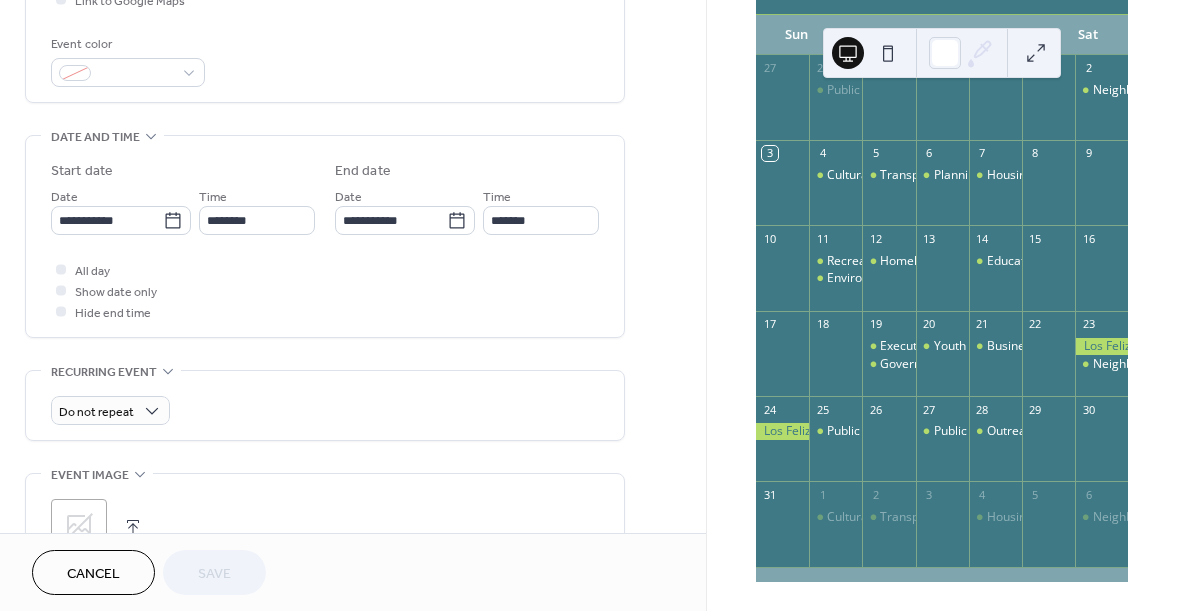 scroll, scrollTop: 796, scrollLeft: 0, axis: vertical 